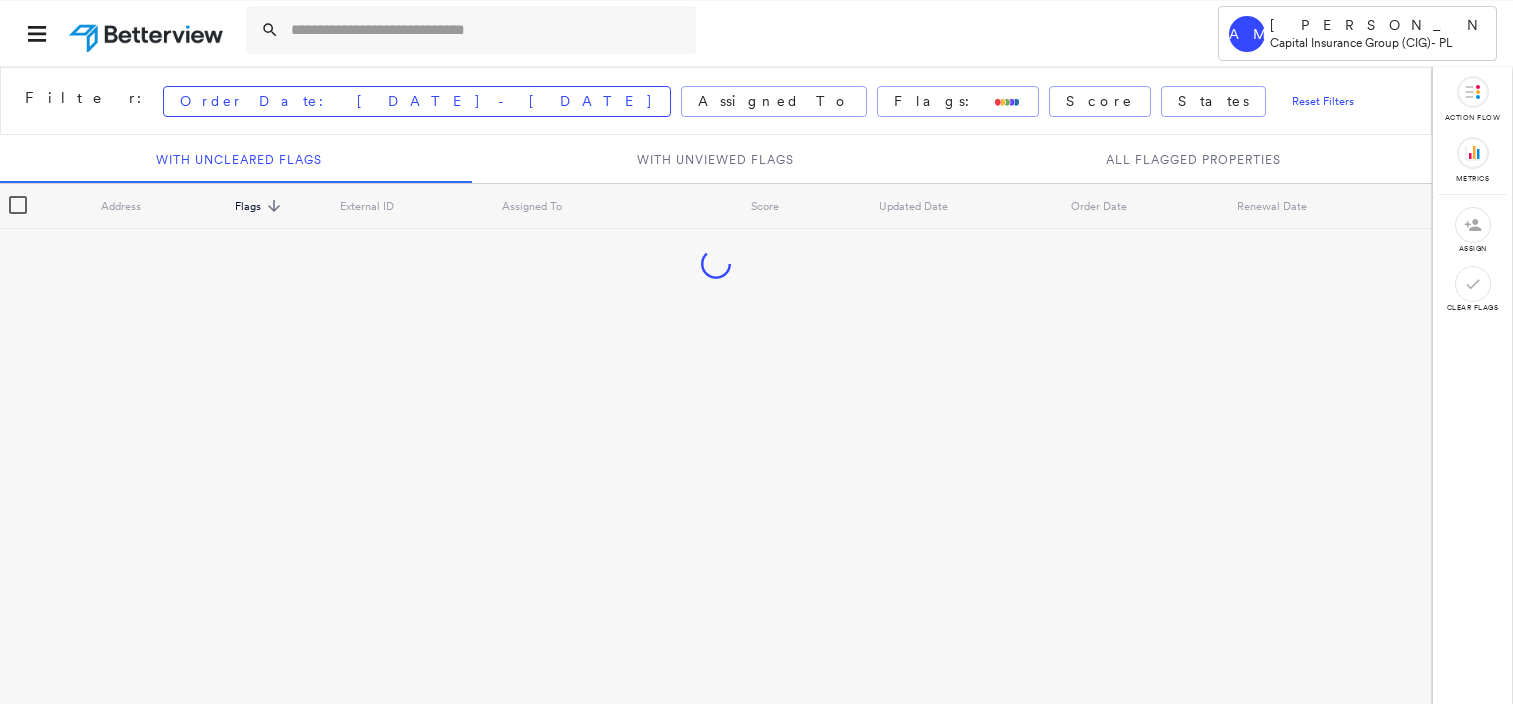 scroll, scrollTop: 0, scrollLeft: 0, axis: both 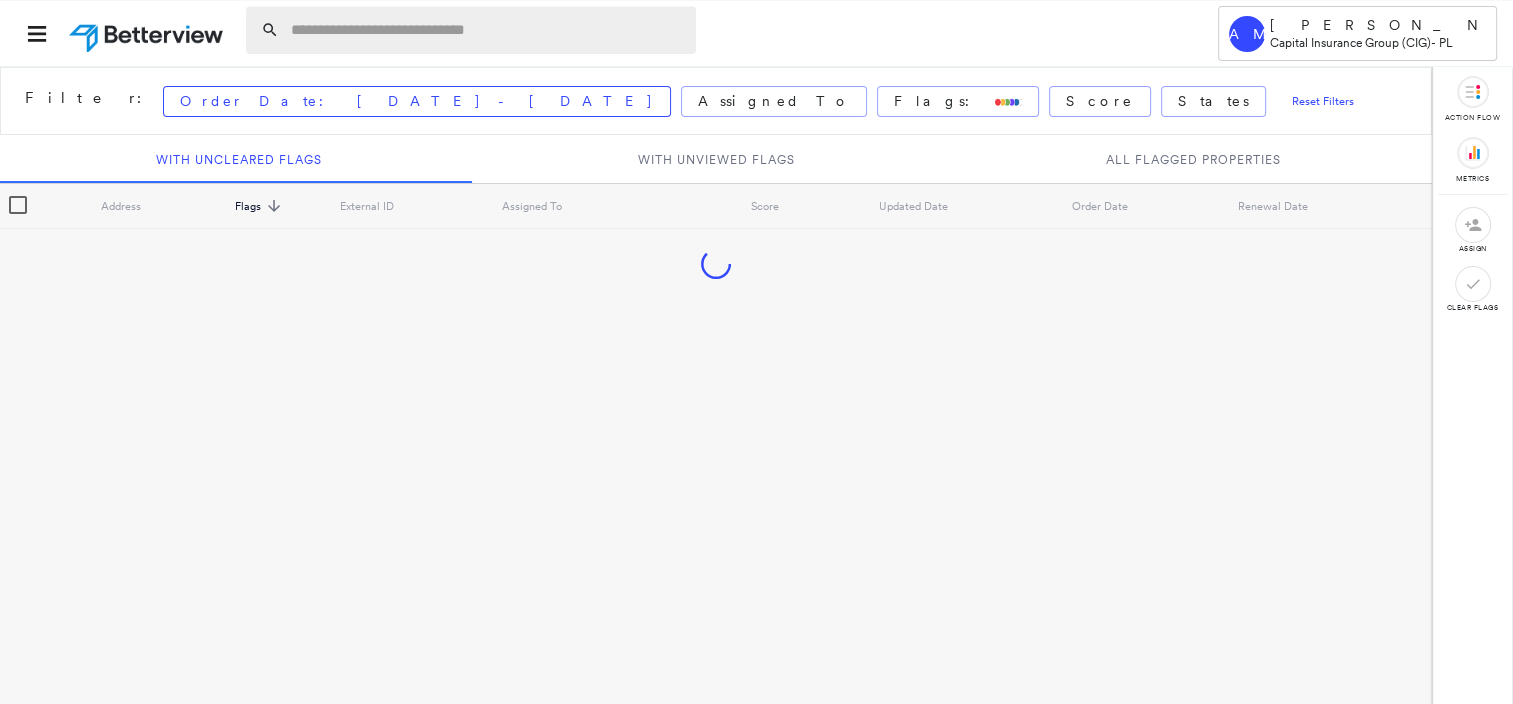 click at bounding box center [487, 30] 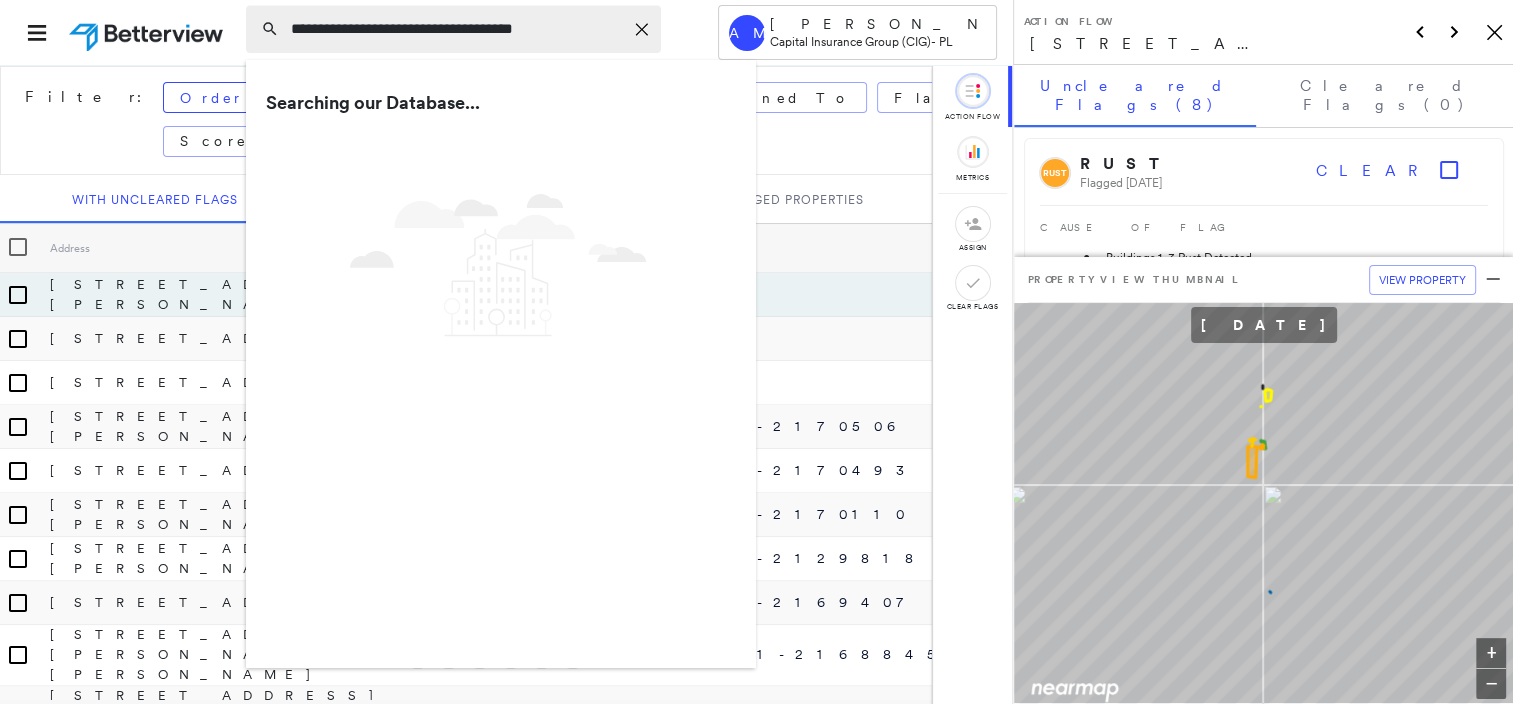 type on "**********" 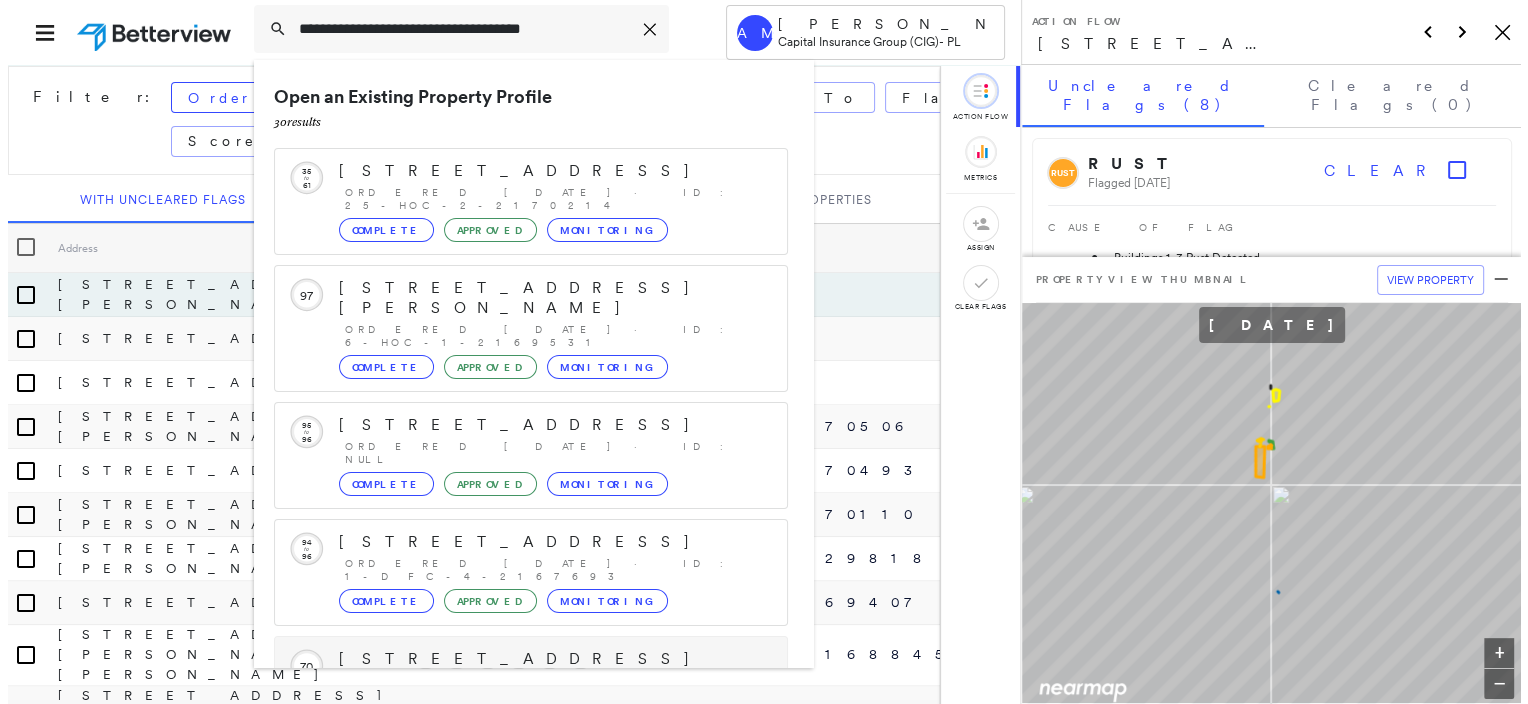 scroll, scrollTop: 208, scrollLeft: 0, axis: vertical 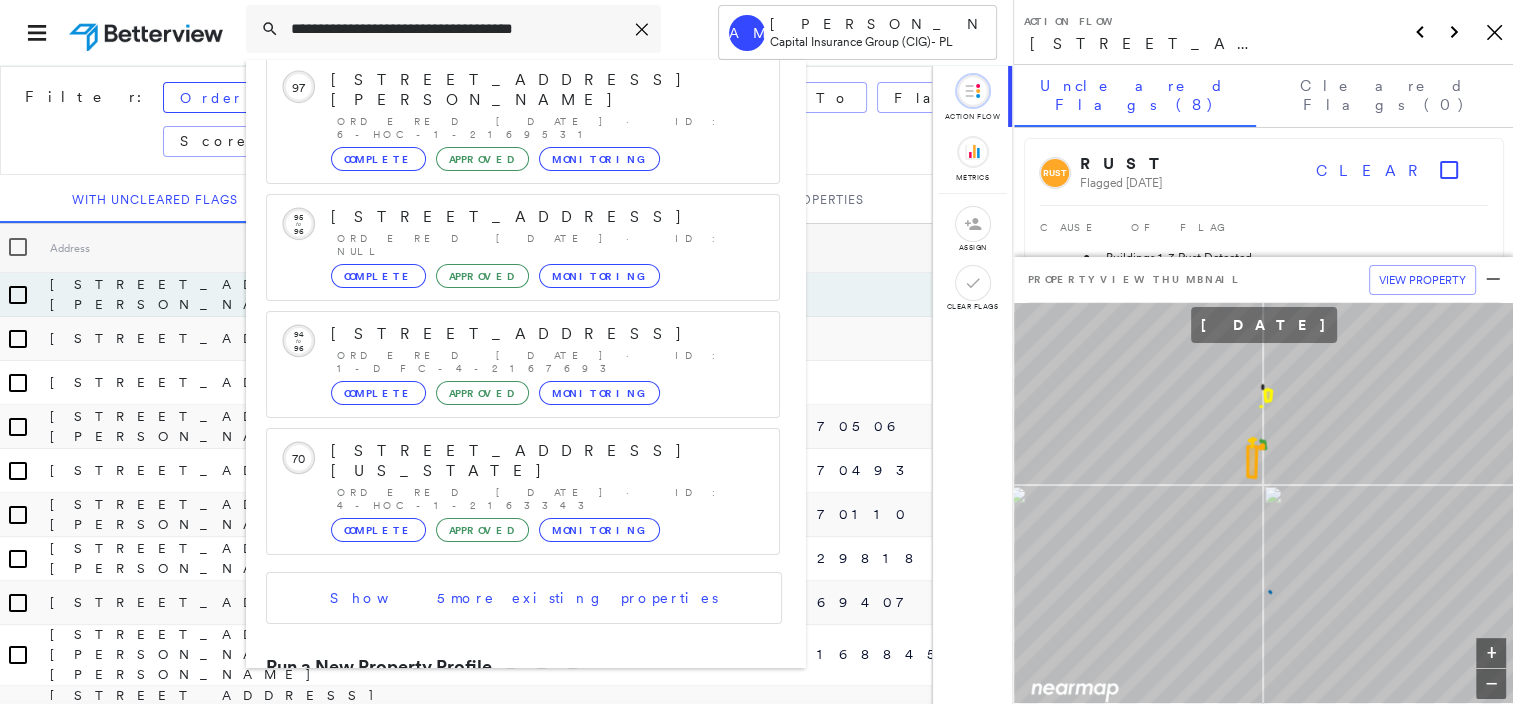 click on "[STREET_ADDRESS]" at bounding box center (501, 736) 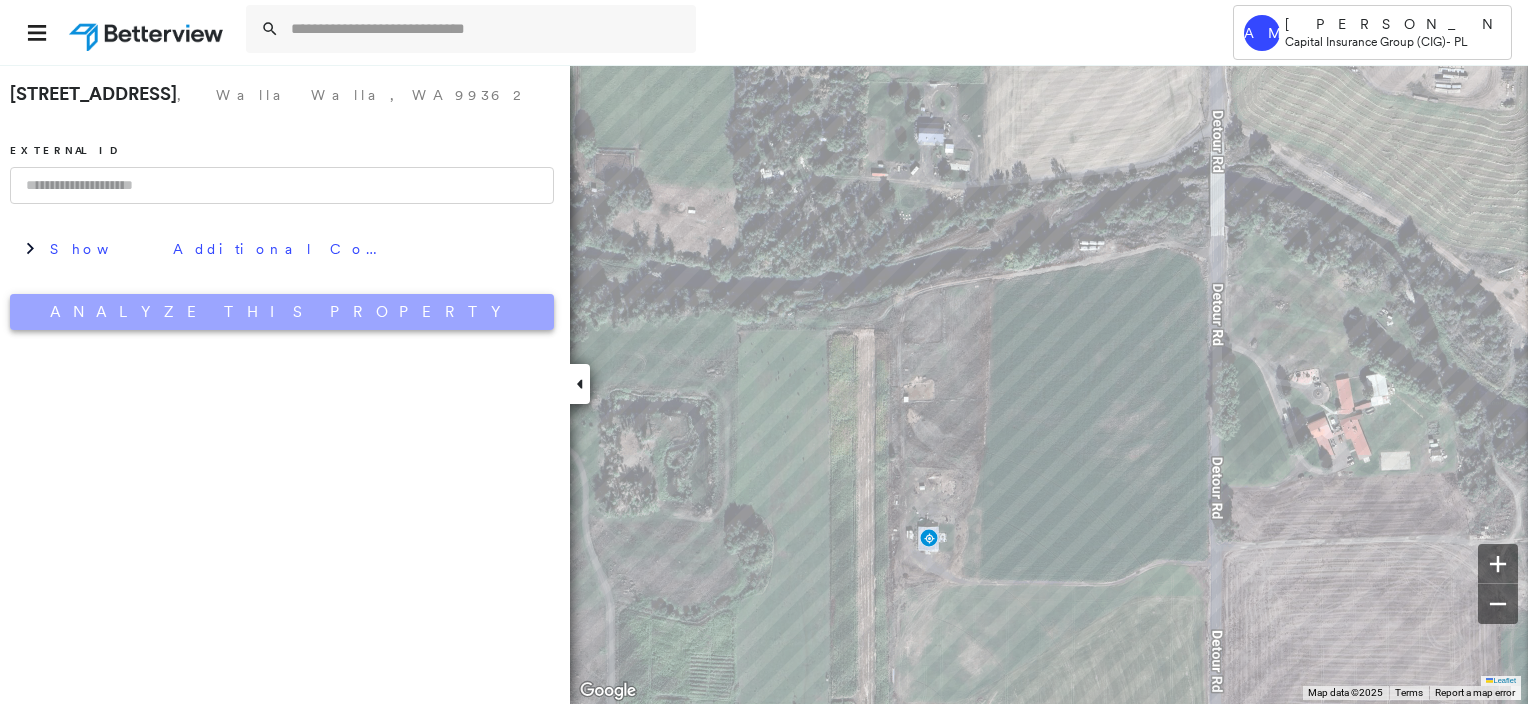 click on "Analyze This Property" at bounding box center (282, 312) 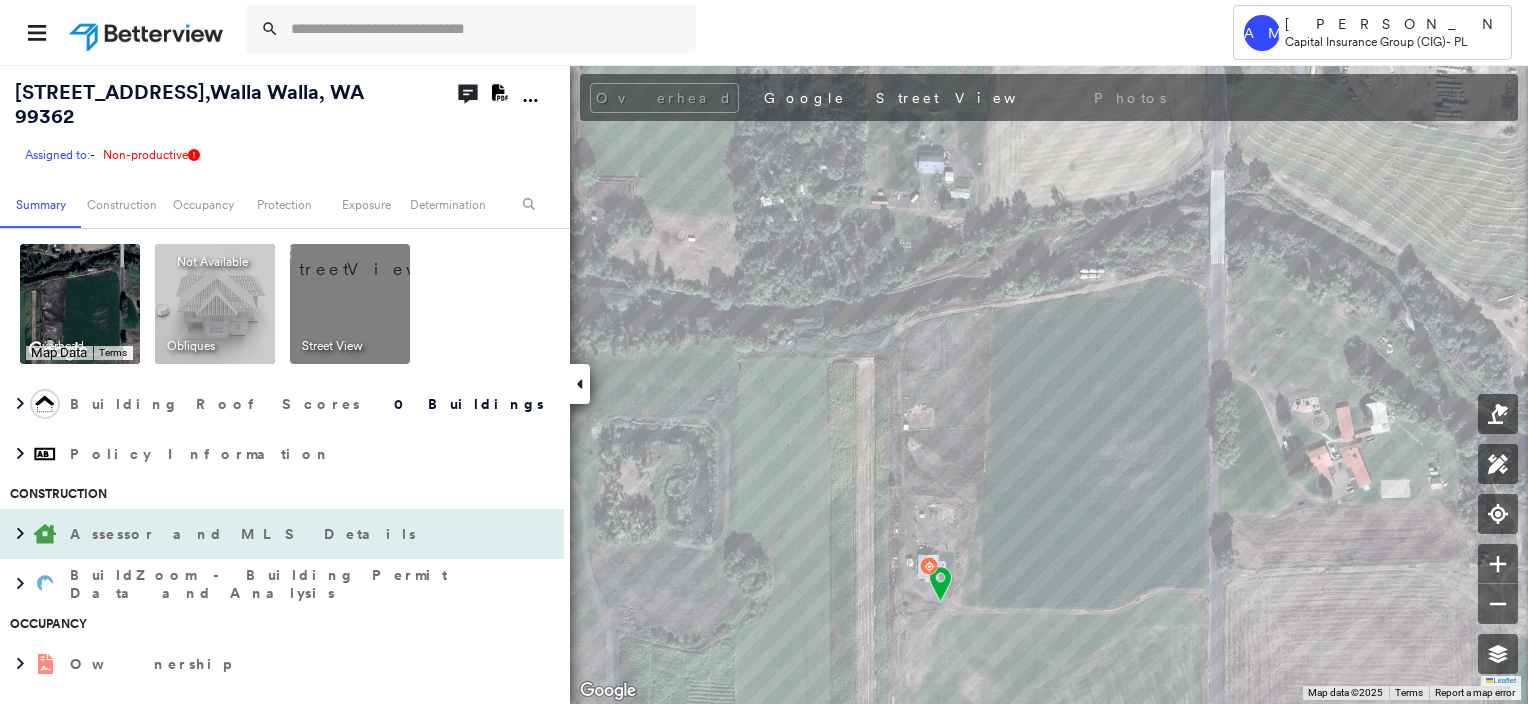 click on "Assessor and MLS Details" at bounding box center (245, 534) 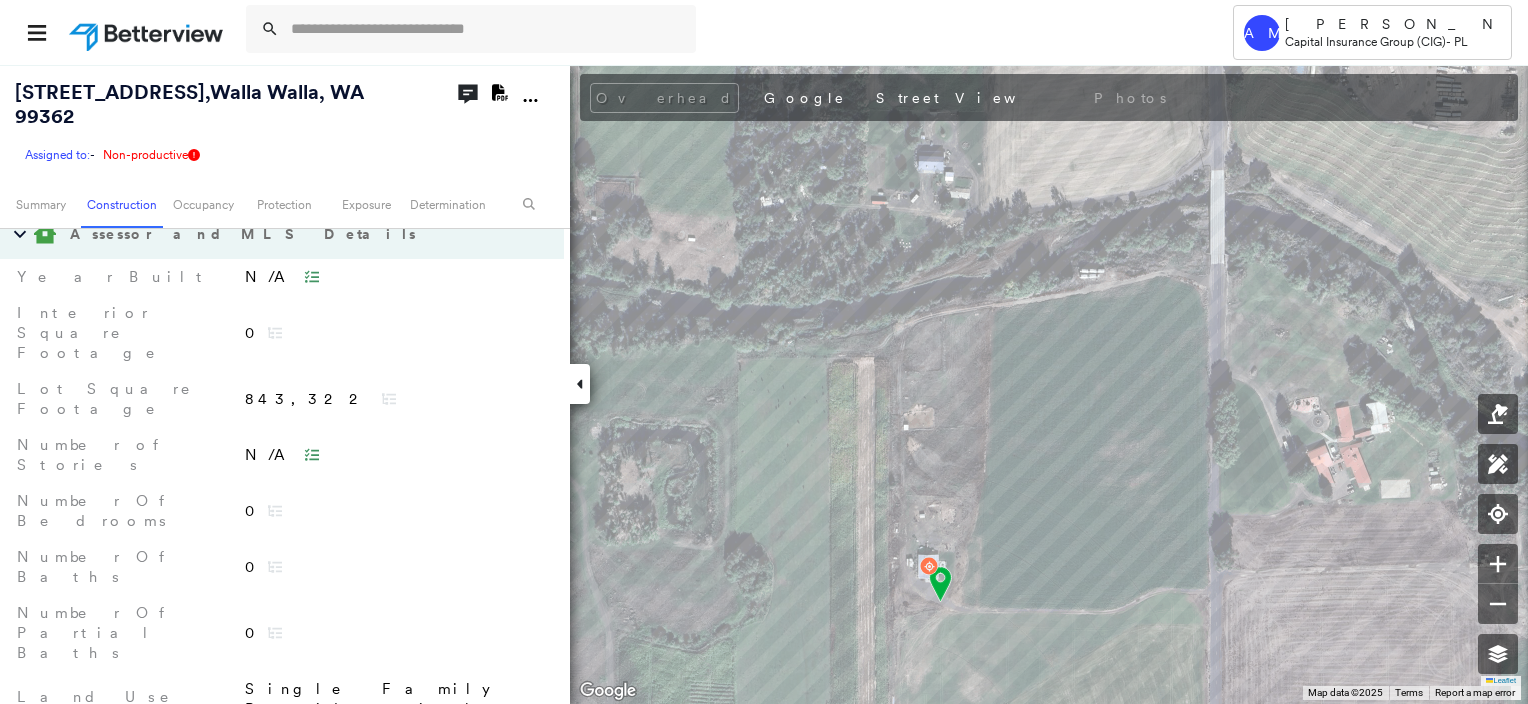 scroll, scrollTop: 400, scrollLeft: 0, axis: vertical 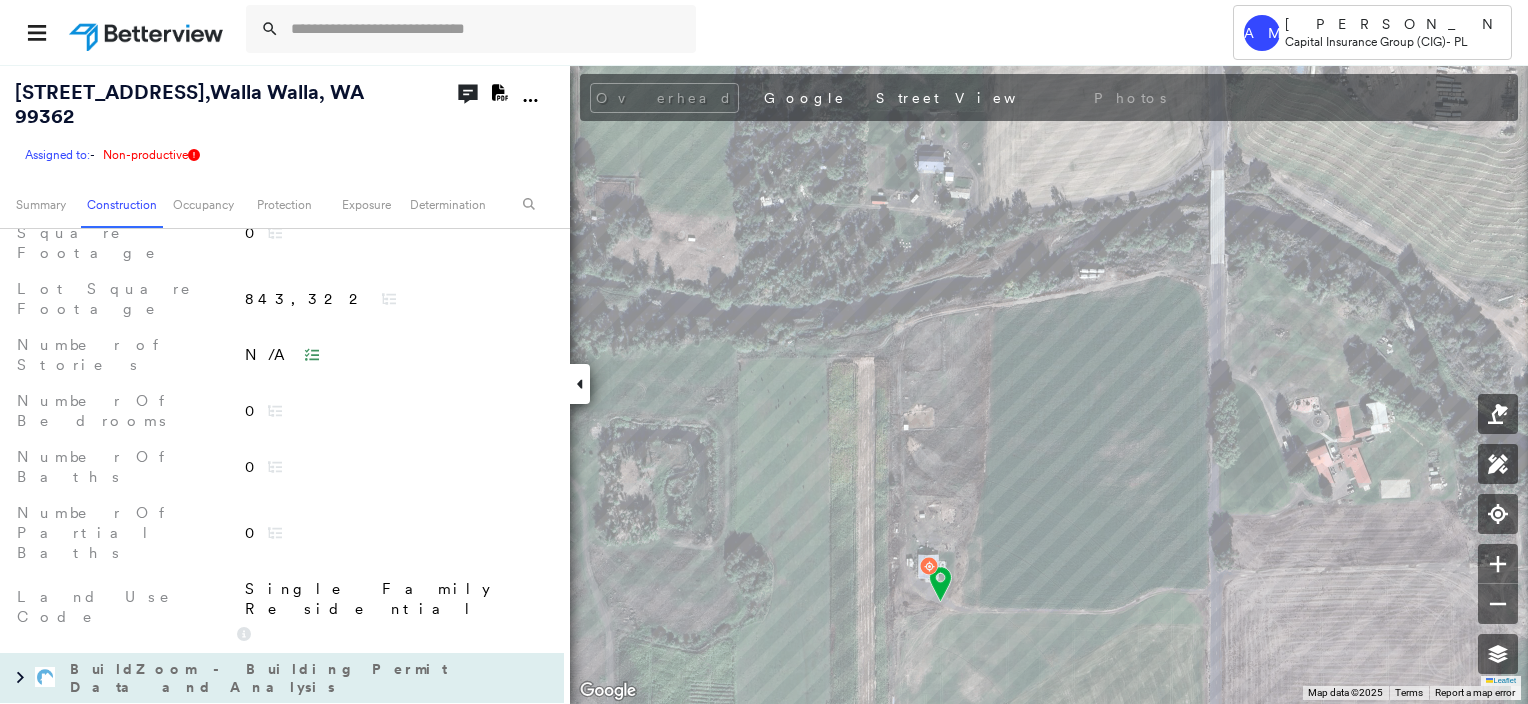 click on "BuildZoom - Building Permit Data and Analysis" at bounding box center [262, 678] 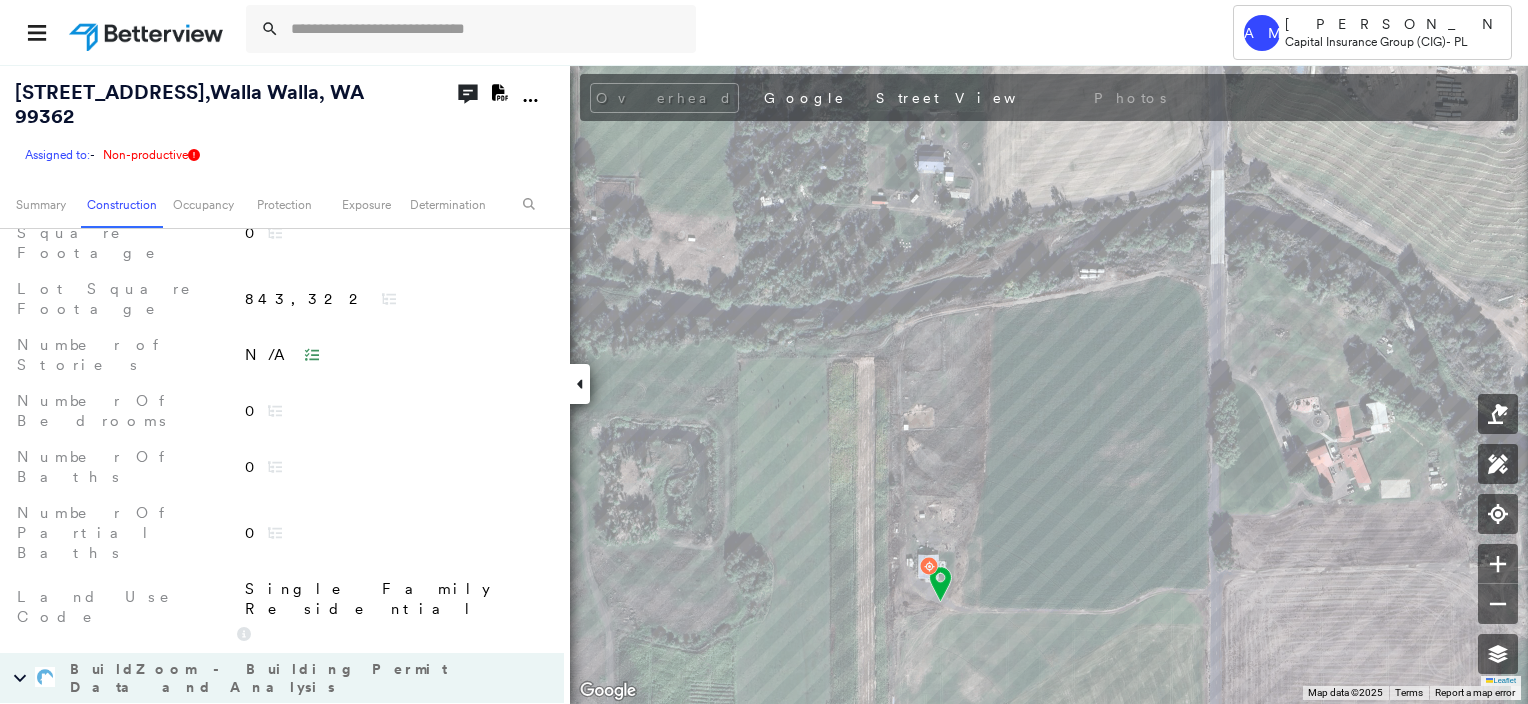 click on "Ownership" at bounding box center [152, 868] 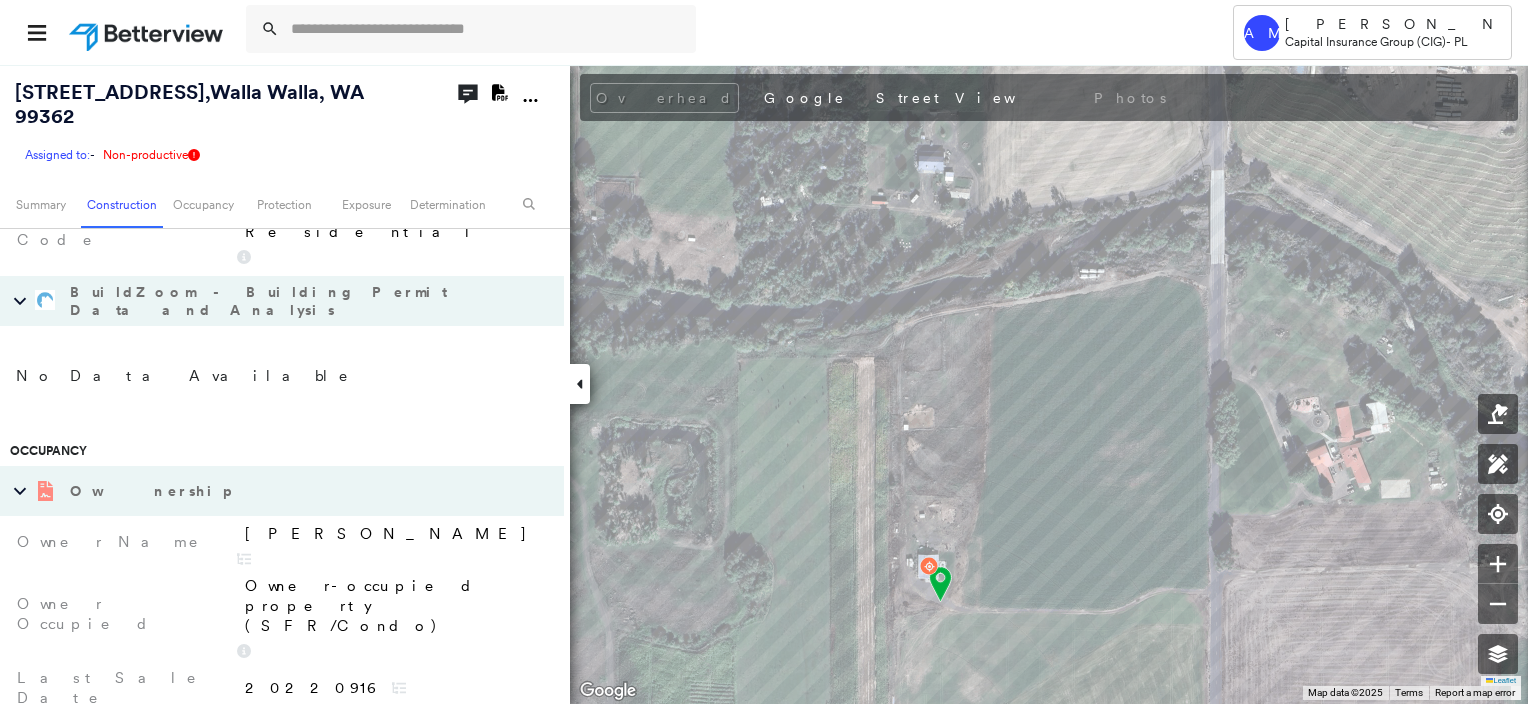 scroll, scrollTop: 900, scrollLeft: 0, axis: vertical 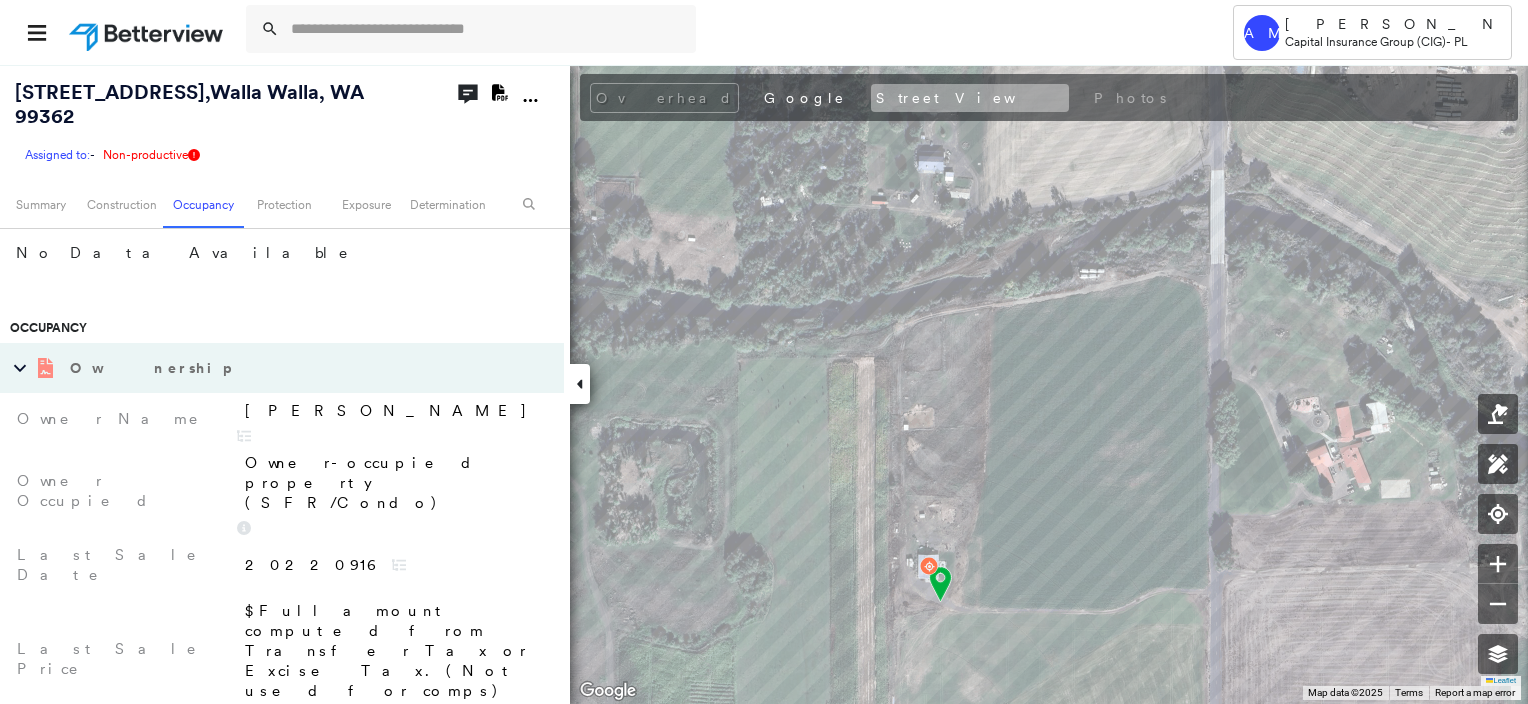 click on "Street View" at bounding box center (970, 98) 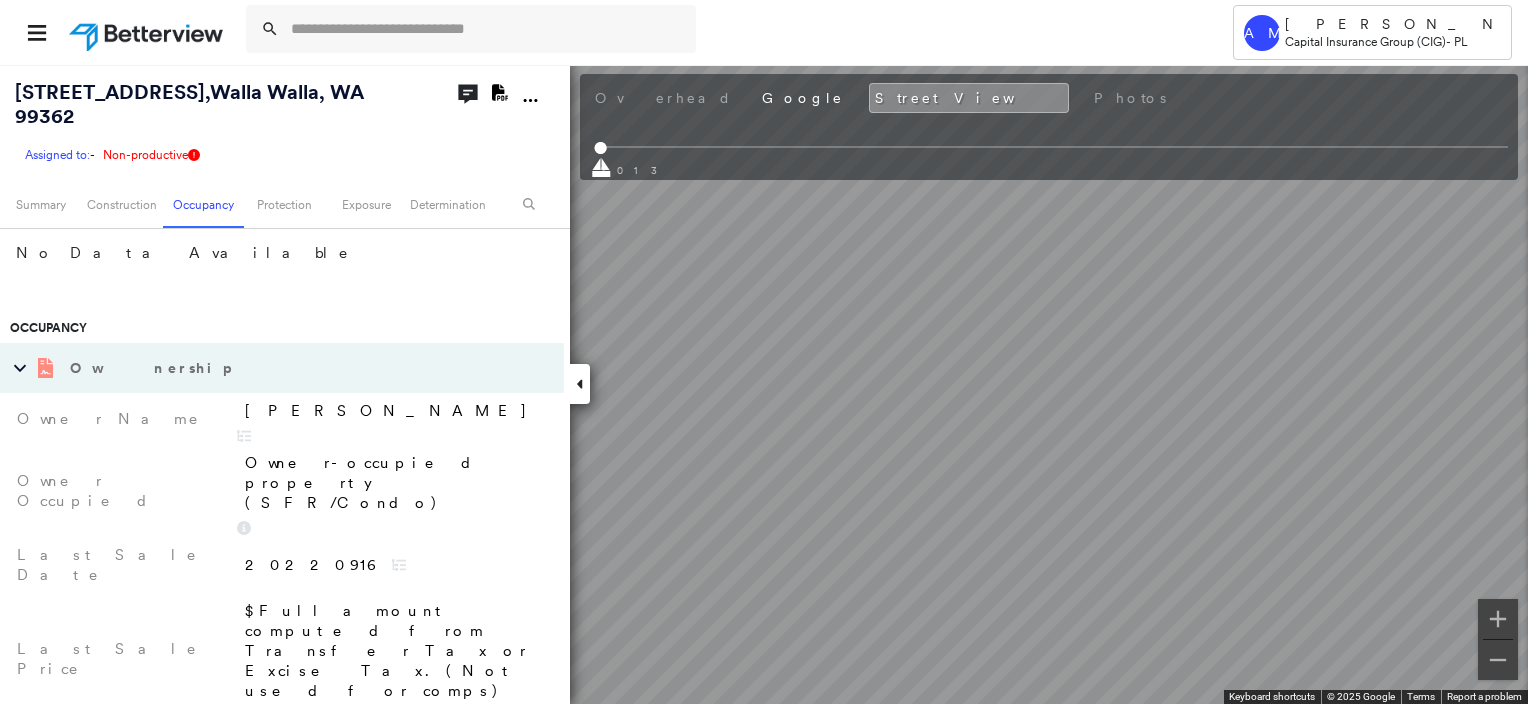 click on "Tower AM [PERSON_NAME] Capital Insurance Group (CIG)  -   PL [STREET_ADDRESS] Assigned to:  - Assigned to:  - Assigned to:  - Non-productive  Open Comments Download PDF Report Summary Construction Occupancy Protection Exposure Determination Overhead Keyboard shortcuts Map Data Map data ©2025 Map data ©2025 200 m  Click to toggle between metric and imperial units Terms To navigate, press the arrow keys. Keyboard shortcuts Map Data Map data ©2025 Imagery ©2025 Airbus, Maxar Technologies, USDA/FPAC/GEO Map data ©2025 Imagery ©2025 Airbus, Maxar Technologies, USDA/FPAC/GEO 200 m  Click to toggle between metric and imperial units Terms To navigate, press the arrow keys. Obliques Not Available ; Street View Building Roof Scores 0 Buildings Policy Information Construction Assessor and MLS Details   Number Of Partial Baths 0 Number Of Baths 0 Number Of Bedrooms 0 Lot Square Footage 843,322 Land Use Code Single Family Residential Number of Stories N/A Interior Square Footage 0 N/A     1" at bounding box center [764, 352] 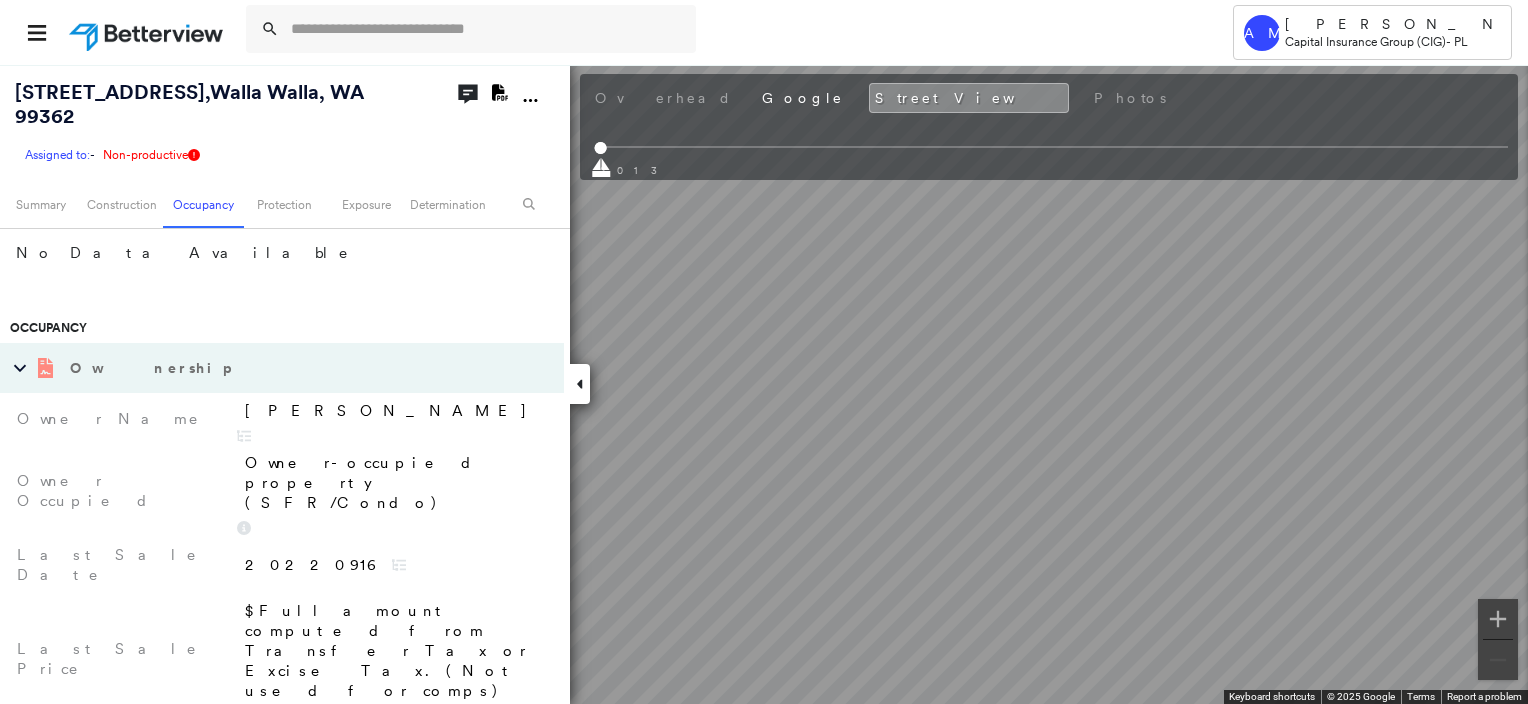 click on "Tower AM [PERSON_NAME] Capital Insurance Group (CIG)  -   PL [STREET_ADDRESS] Assigned to:  - Assigned to:  - Assigned to:  - Non-productive  Open Comments Download PDF Report Summary Construction Occupancy Protection Exposure Determination Overhead Keyboard shortcuts Map Data Map data ©2025 Map data ©2025 200 m  Click to toggle between metric and imperial units Terms To navigate, press the arrow keys. Keyboard shortcuts Map Data Map data ©2025 Imagery ©2025 Airbus, Maxar Technologies, USDA/FPAC/GEO Map data ©2025 Imagery ©2025 Airbus, Maxar Technologies, USDA/FPAC/GEO 200 m  Click to toggle between metric and imperial units Terms To navigate, press the arrow keys. Obliques Not Available ; Street View Building Roof Scores 0 Buildings Policy Information Construction Assessor and MLS Details   Number Of Partial Baths 0 Number Of Baths 0 Number Of Bedrooms 0 Lot Square Footage 843,322 Land Use Code Single Family Residential Number of Stories N/A Interior Square Footage 0 N/A     1" at bounding box center (764, 352) 